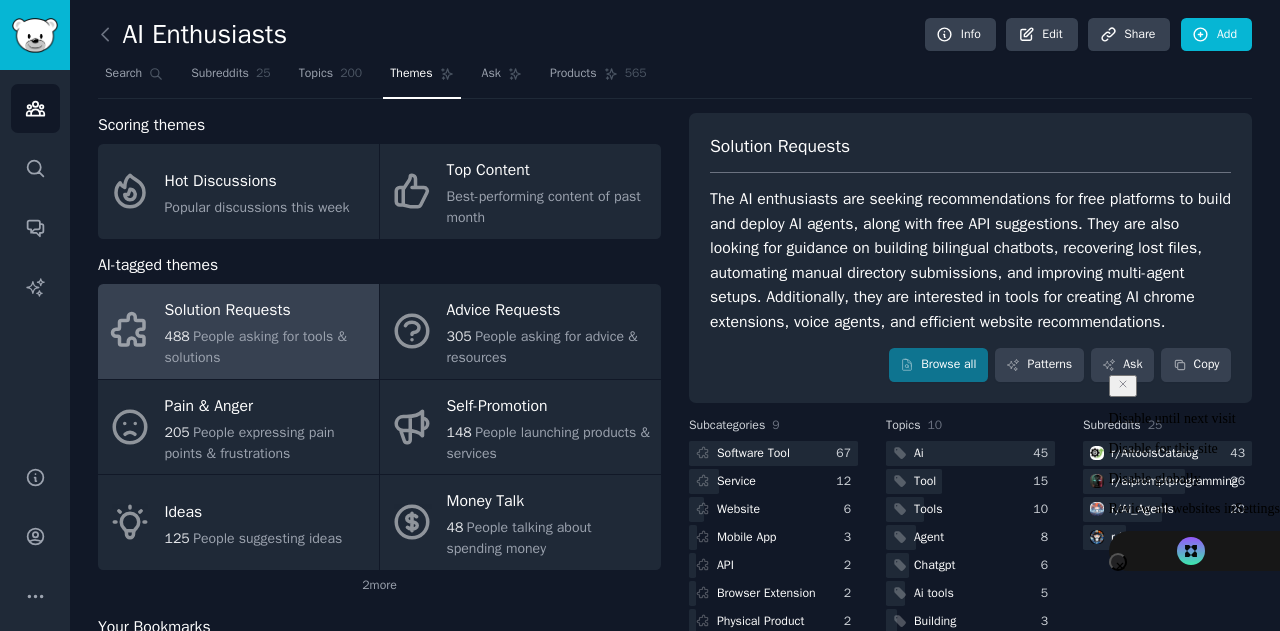 scroll, scrollTop: 0, scrollLeft: 0, axis: both 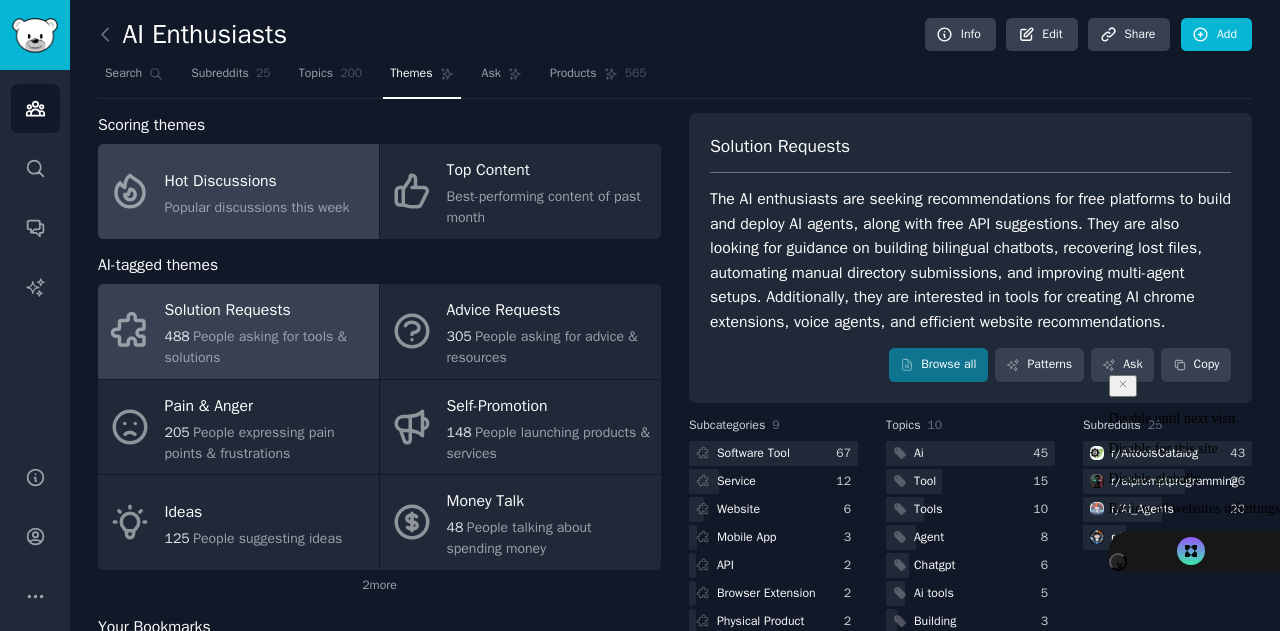 click on "Popular discussions this week" 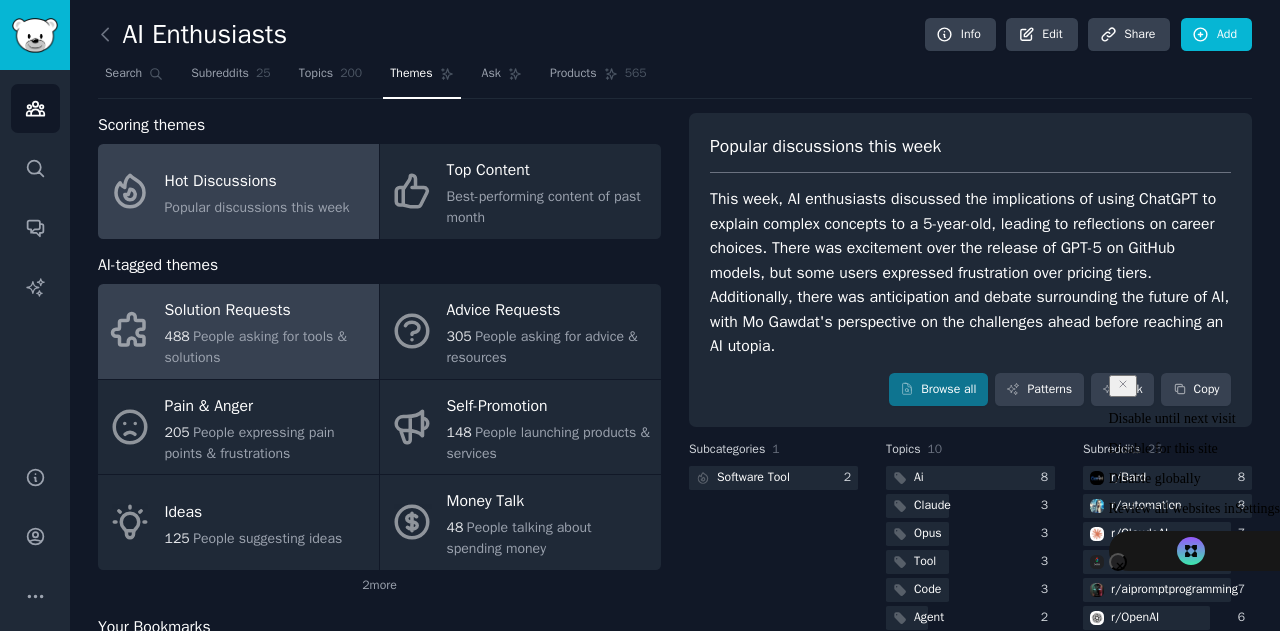 click on "Solution Requests" at bounding box center (267, 311) 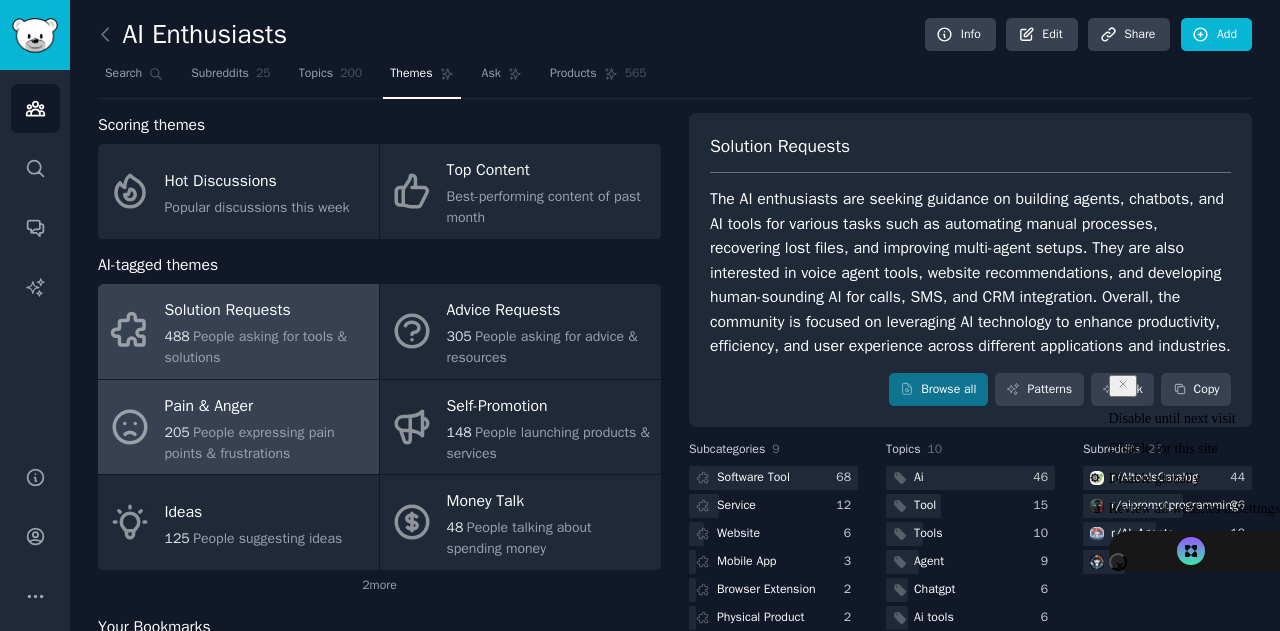 click on "People expressing pain points & frustrations" at bounding box center (250, 443) 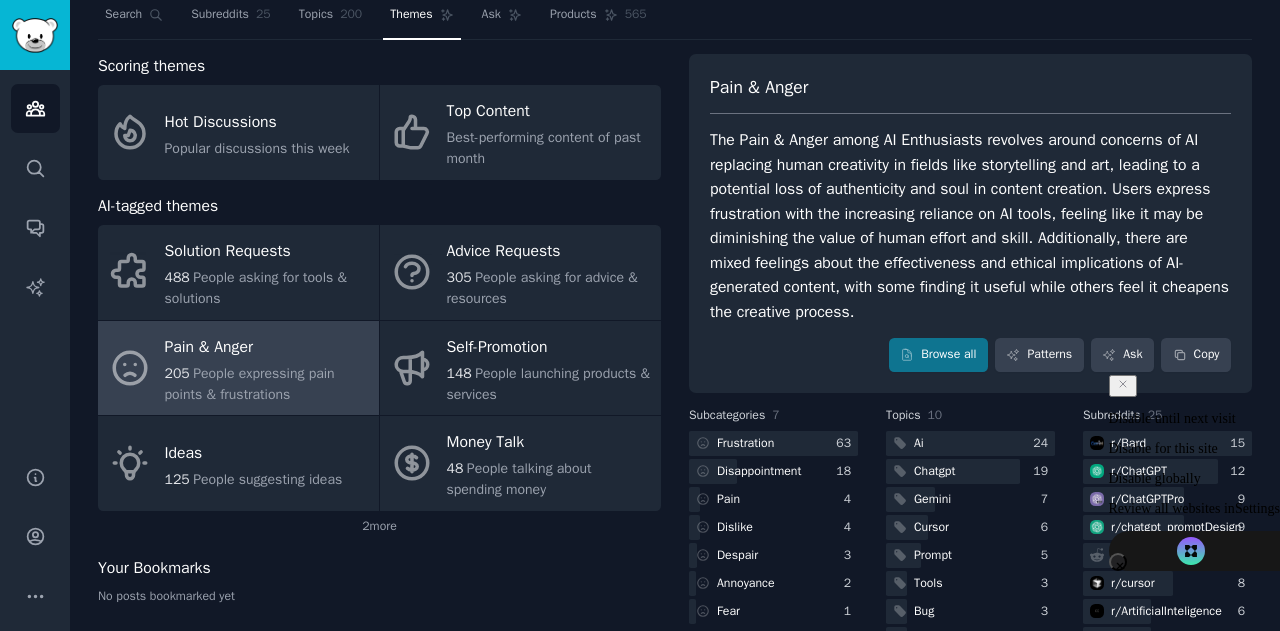 scroll, scrollTop: 0, scrollLeft: 0, axis: both 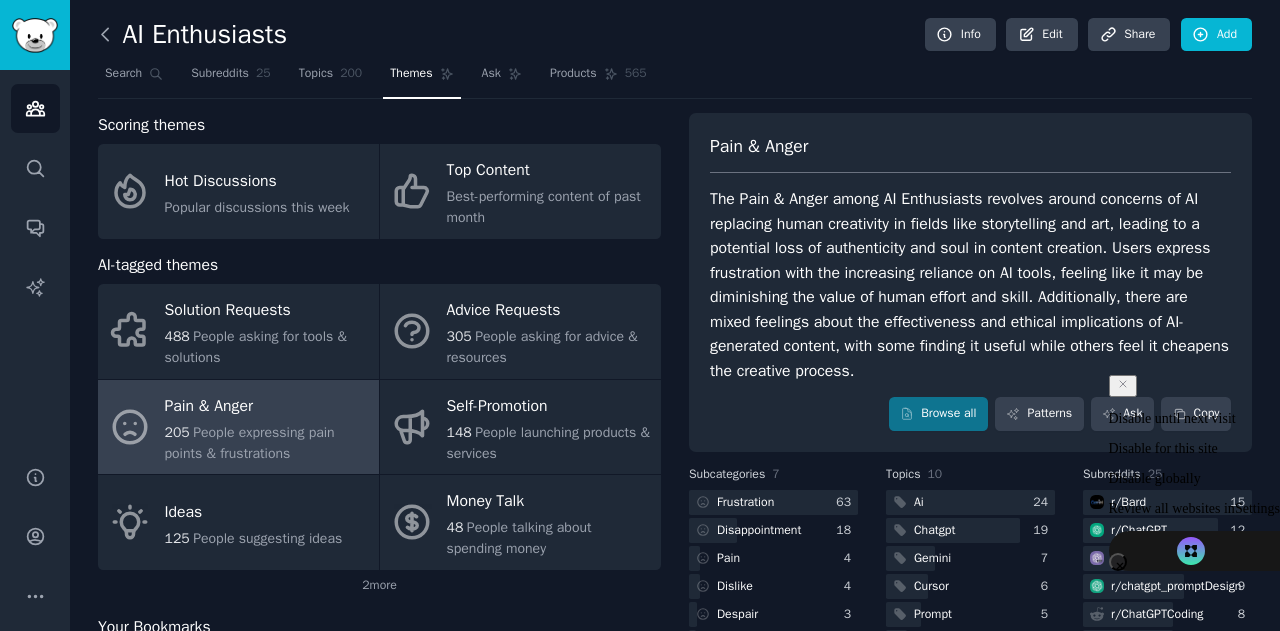 click 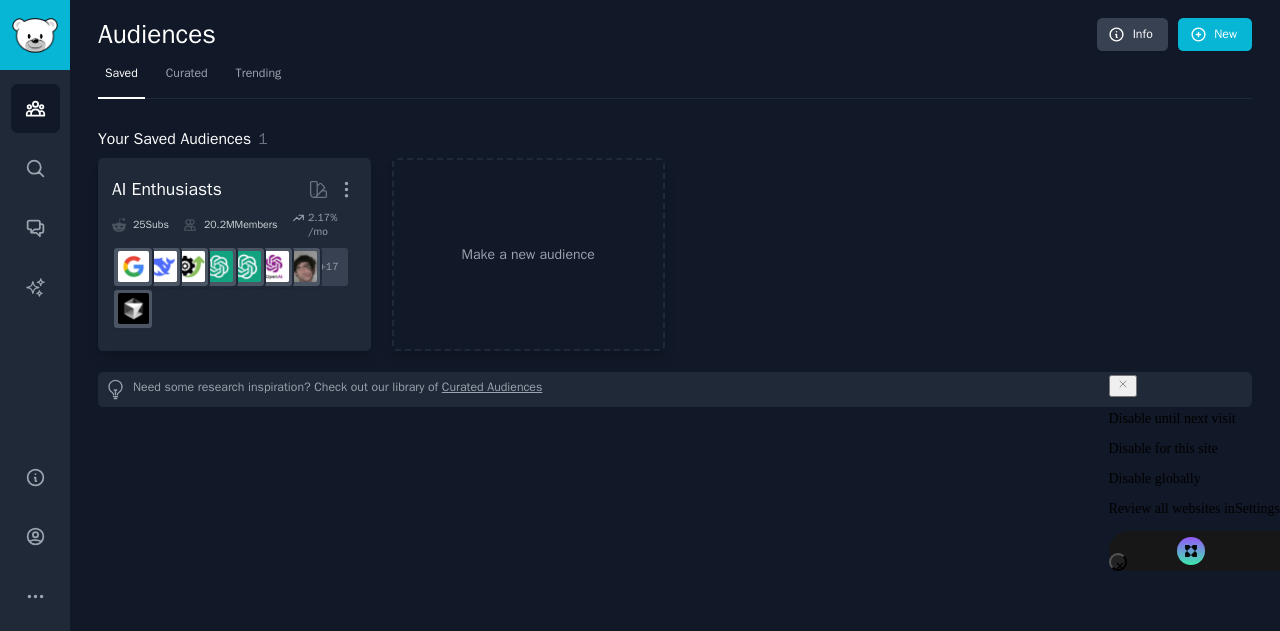 click on "Curated Audiences" at bounding box center (492, 389) 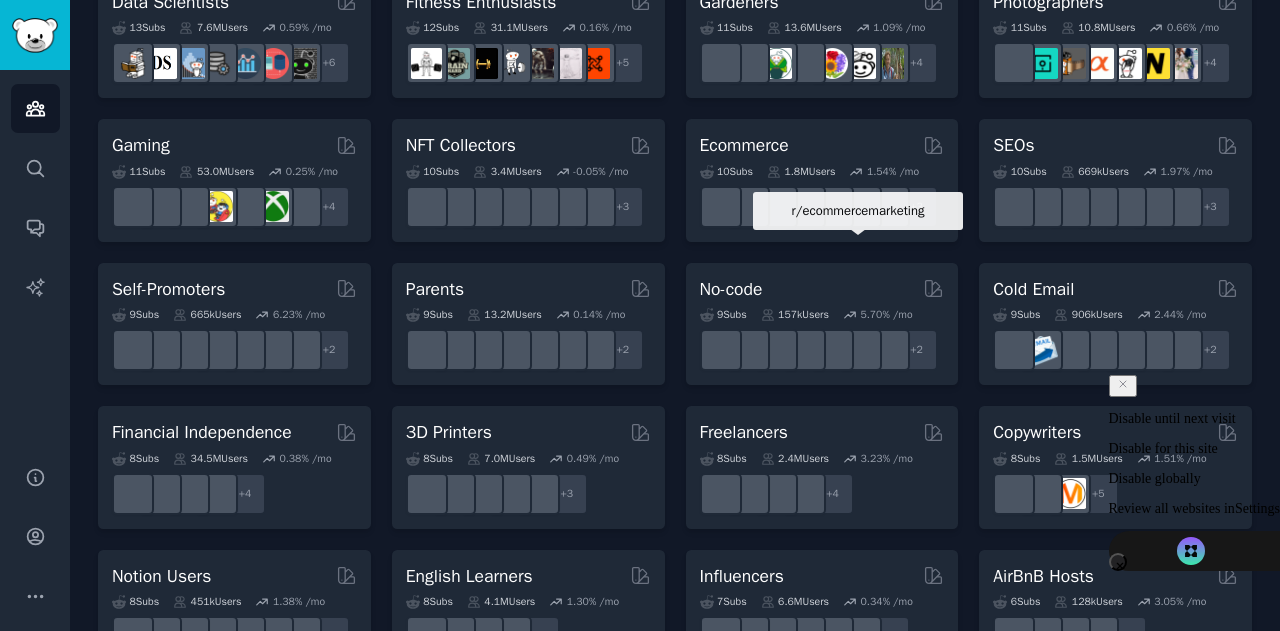 scroll, scrollTop: 1038, scrollLeft: 0, axis: vertical 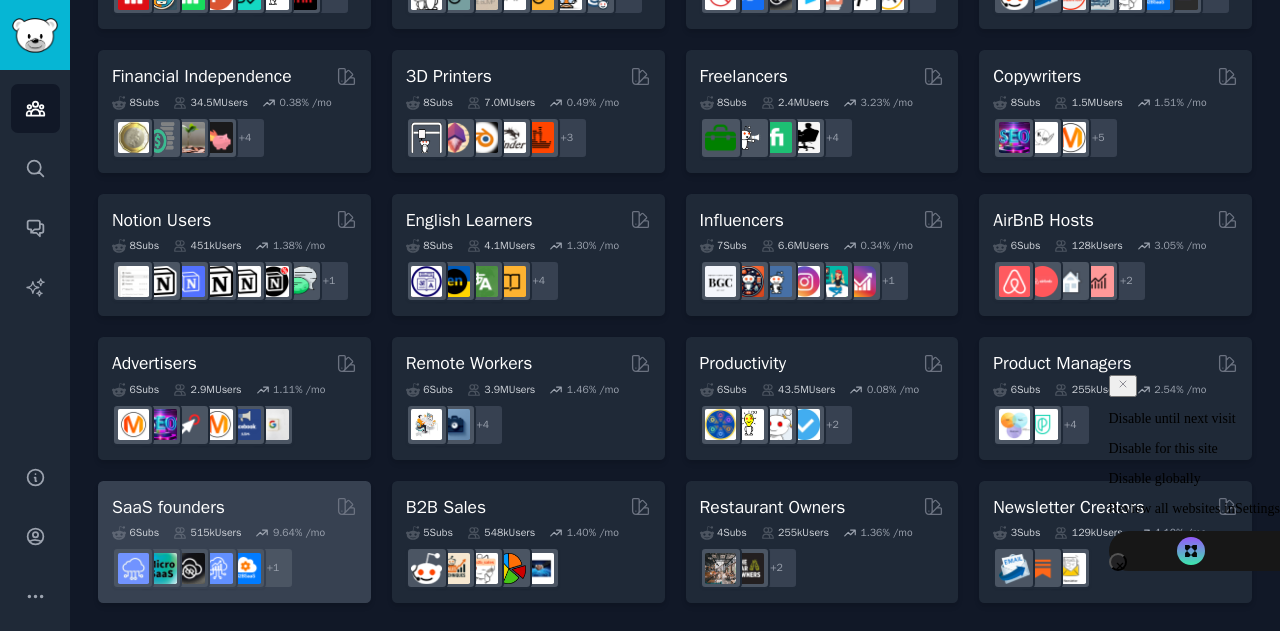 click on "[NUMBER] Sub s [NUMBER]k Users [NUMBER] % /mo + [NUMBER]" at bounding box center (234, 554) 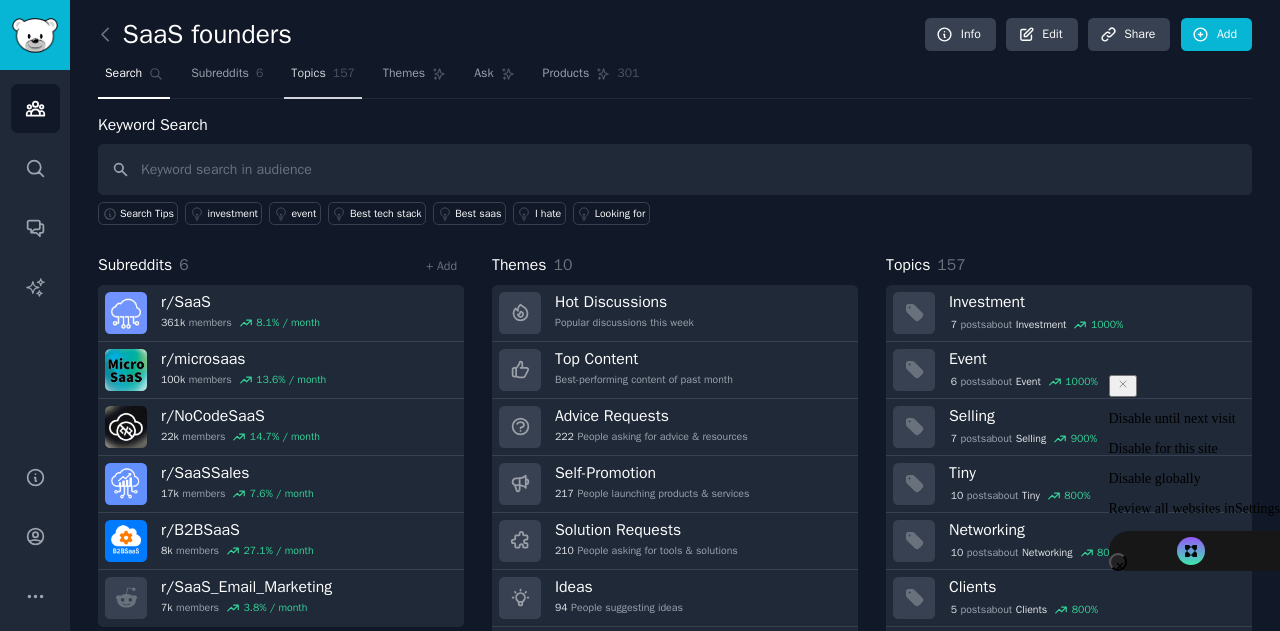 click on "Topics" at bounding box center [308, 74] 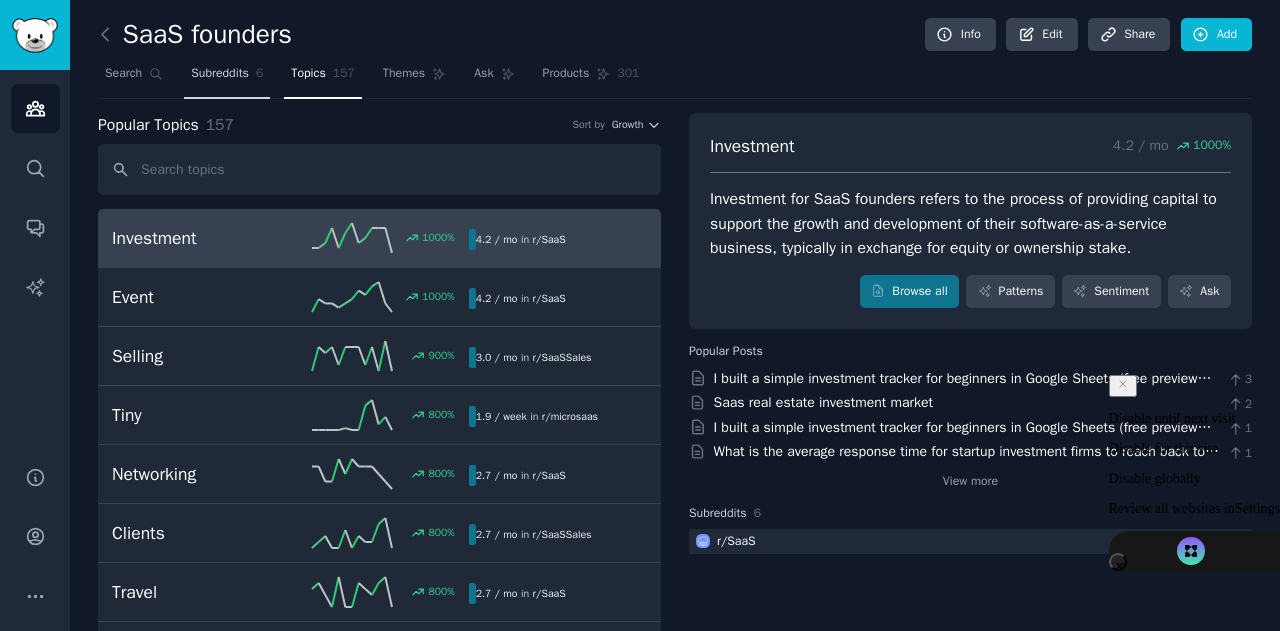 click on "Subreddits" at bounding box center (220, 74) 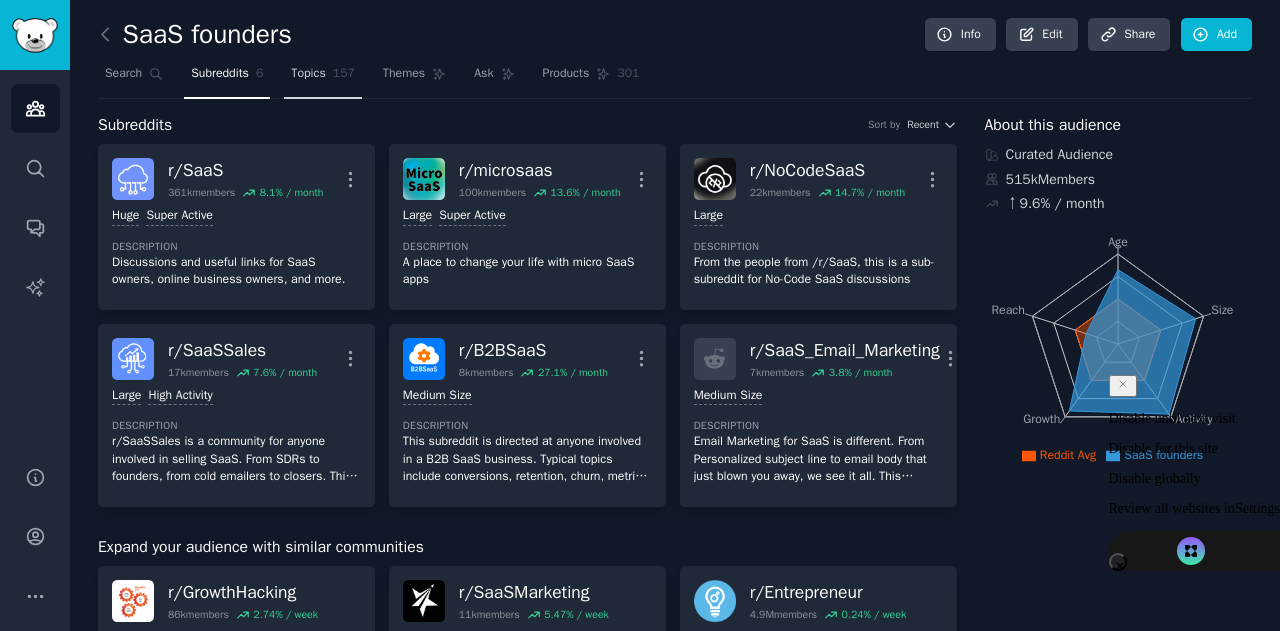 click on "Topics" at bounding box center (308, 74) 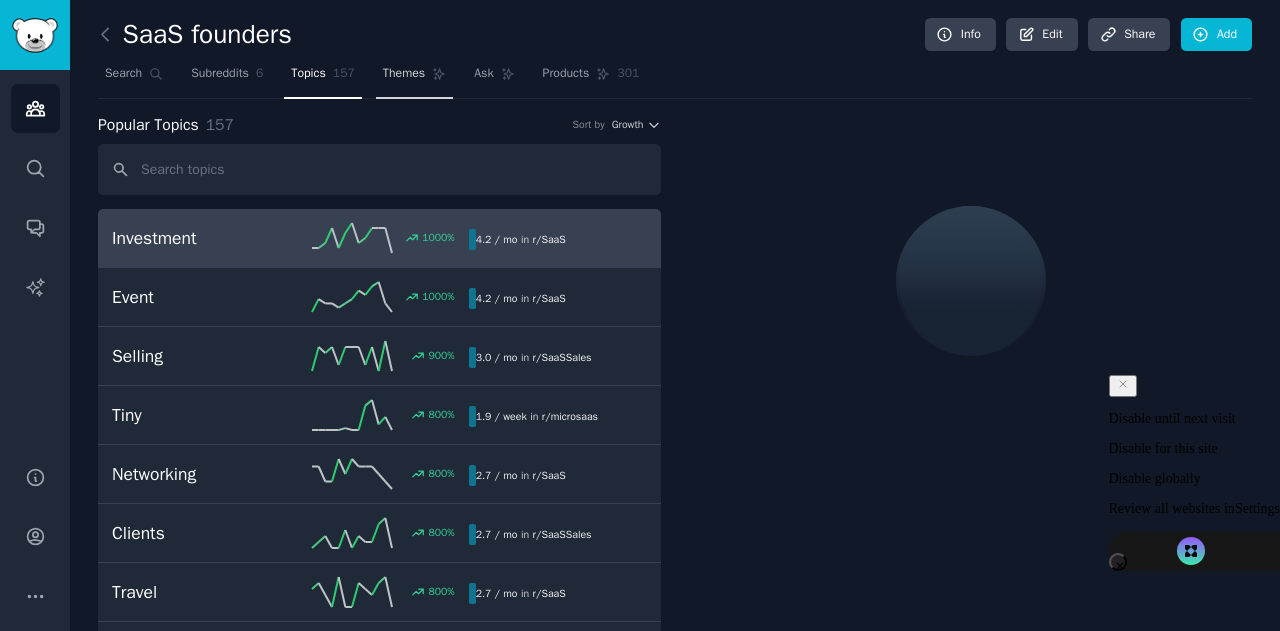 click on "Themes" at bounding box center (404, 74) 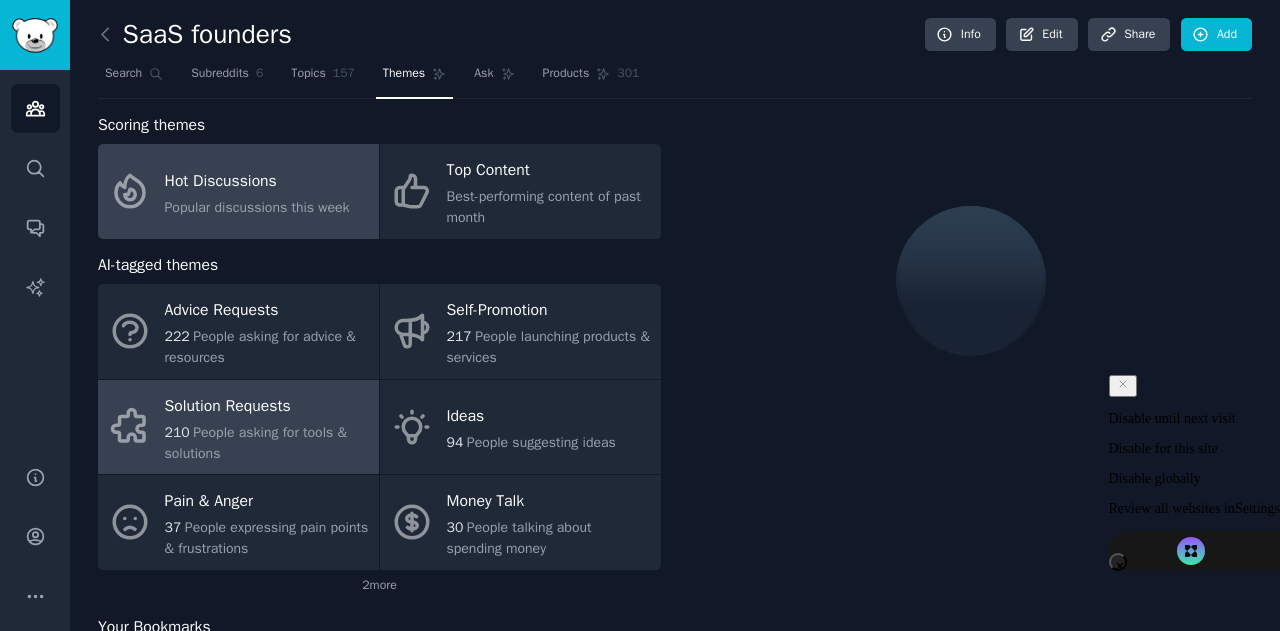 click on "Solution Requests" at bounding box center [267, 406] 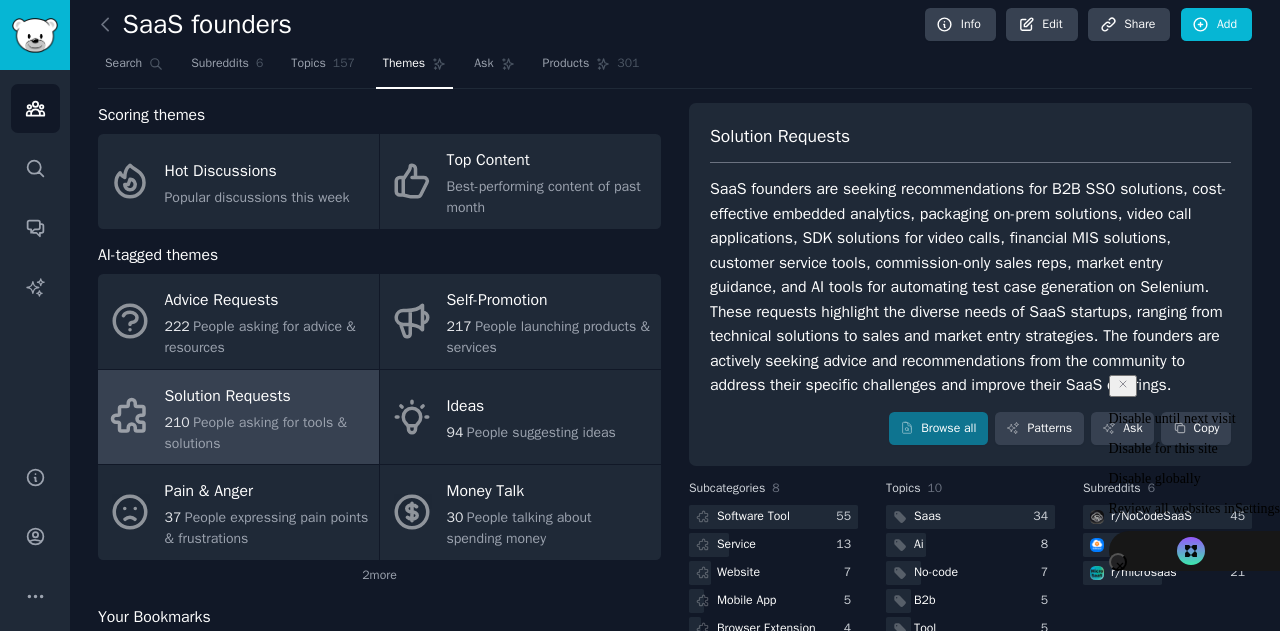 scroll, scrollTop: 0, scrollLeft: 0, axis: both 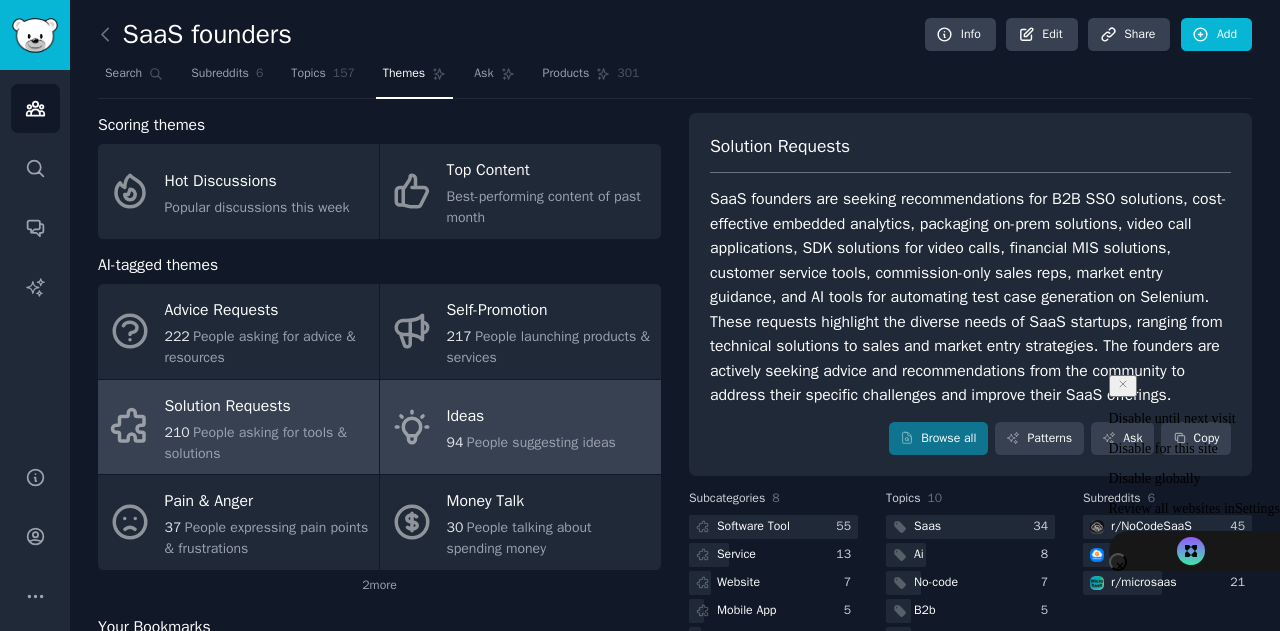 click on "Ideas 94 People suggesting ideas" at bounding box center (520, 427) 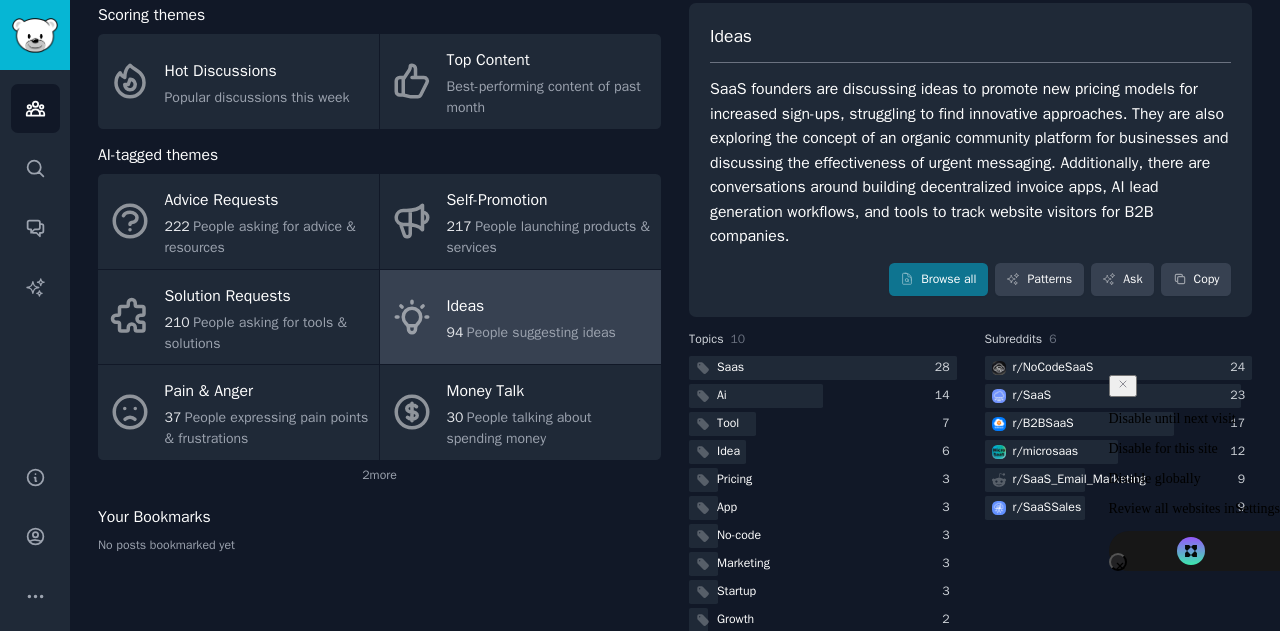 scroll, scrollTop: 140, scrollLeft: 0, axis: vertical 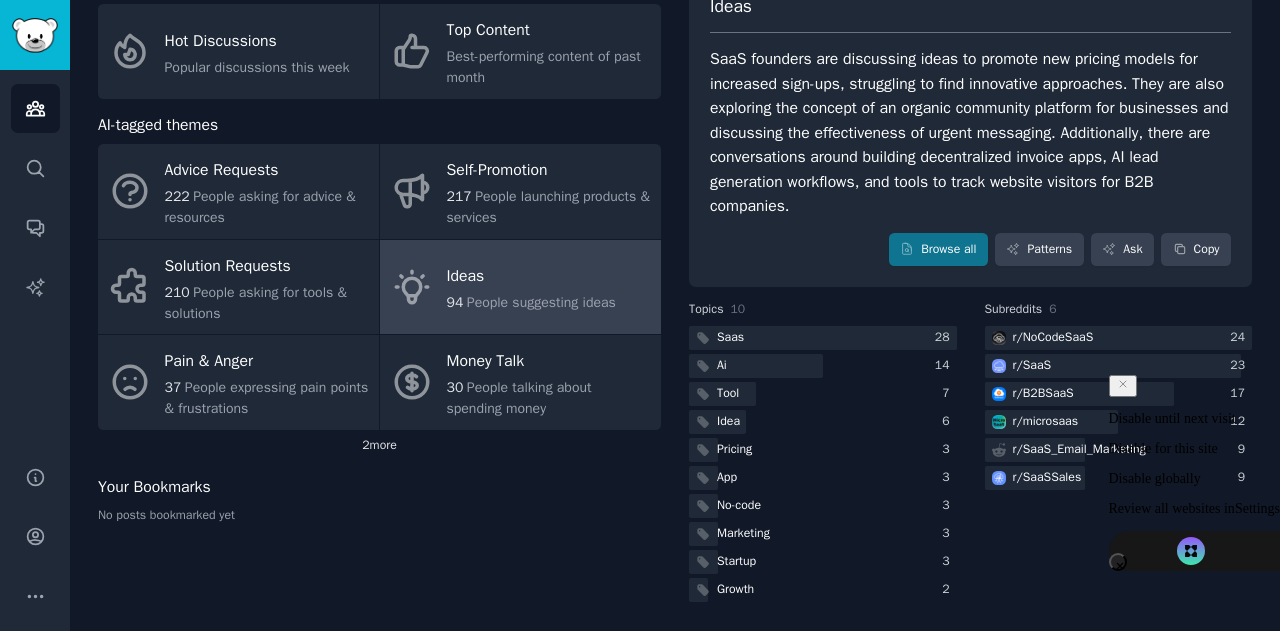 click on "2  more" 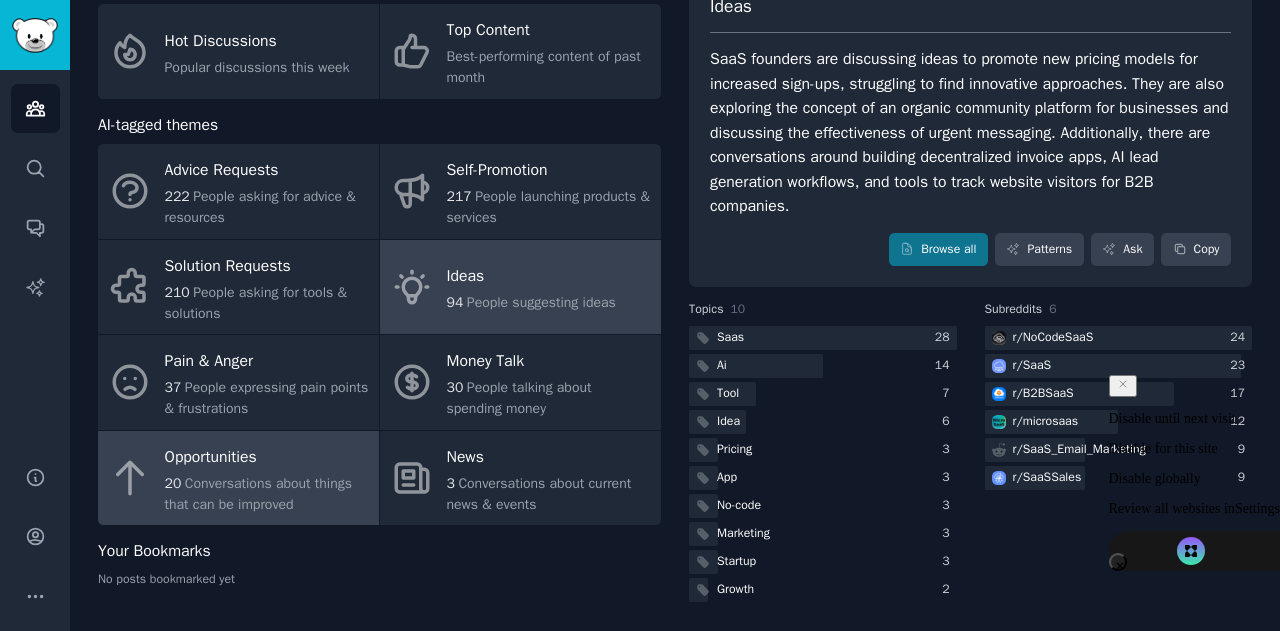 click on "[NUMBER] Conversations about things that can be improved" at bounding box center [267, 494] 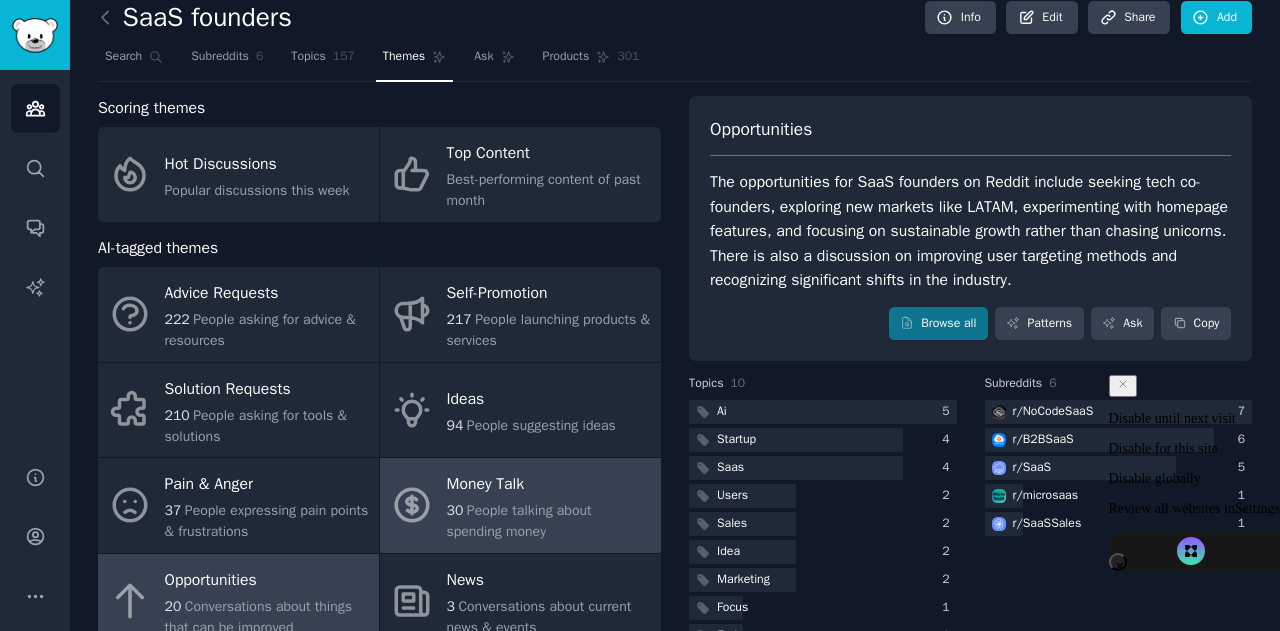 scroll, scrollTop: 138, scrollLeft: 0, axis: vertical 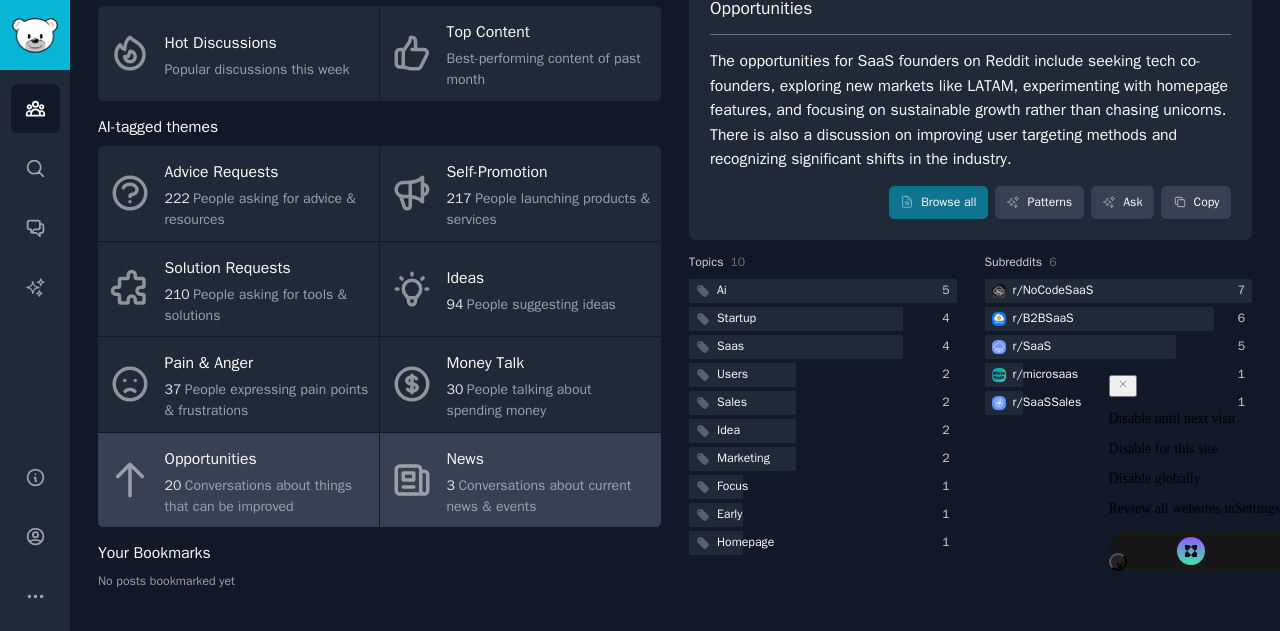click on "News" at bounding box center [549, 459] 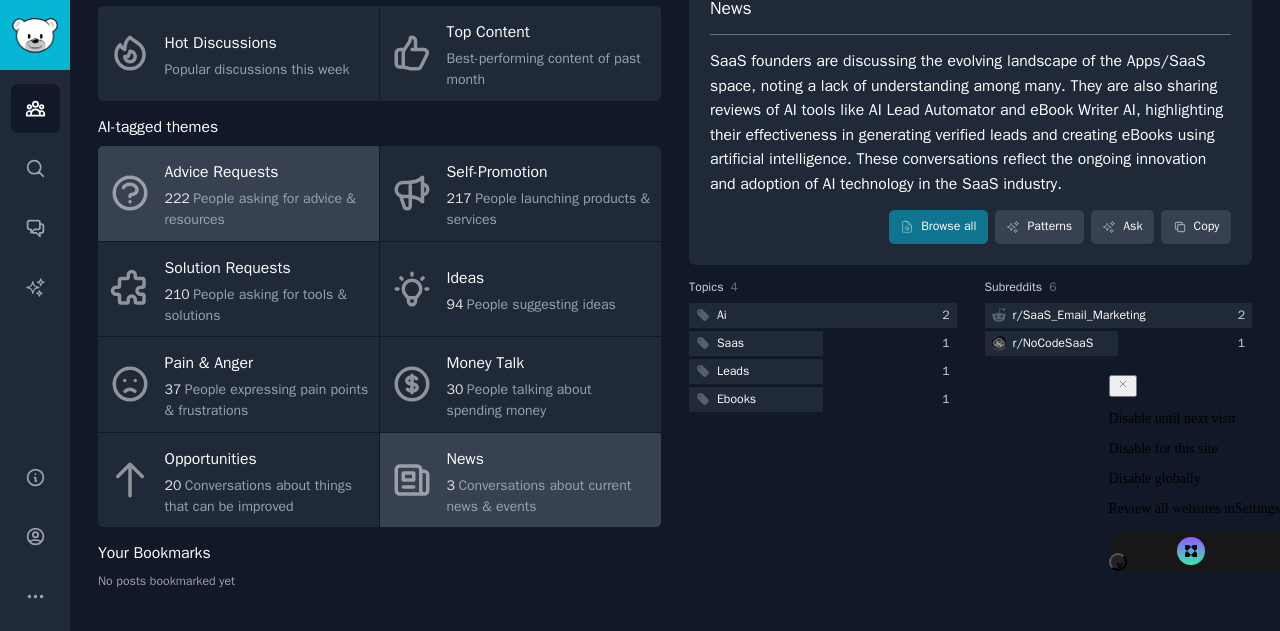 scroll, scrollTop: 0, scrollLeft: 0, axis: both 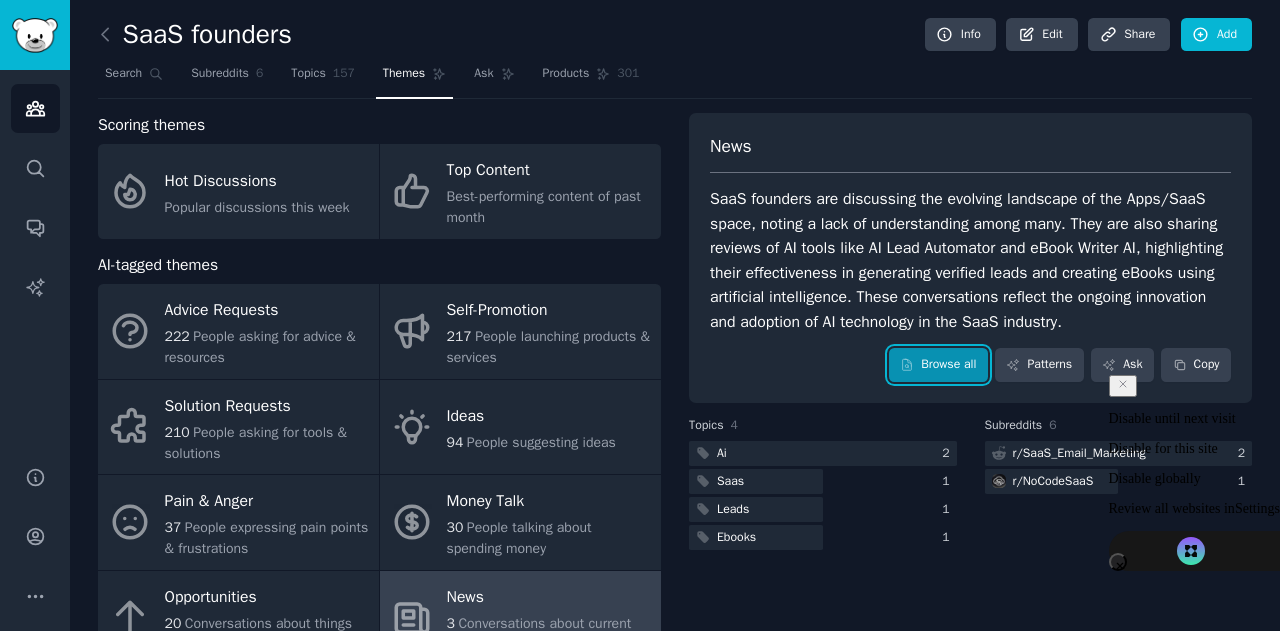 click on "Browse all" at bounding box center (938, 365) 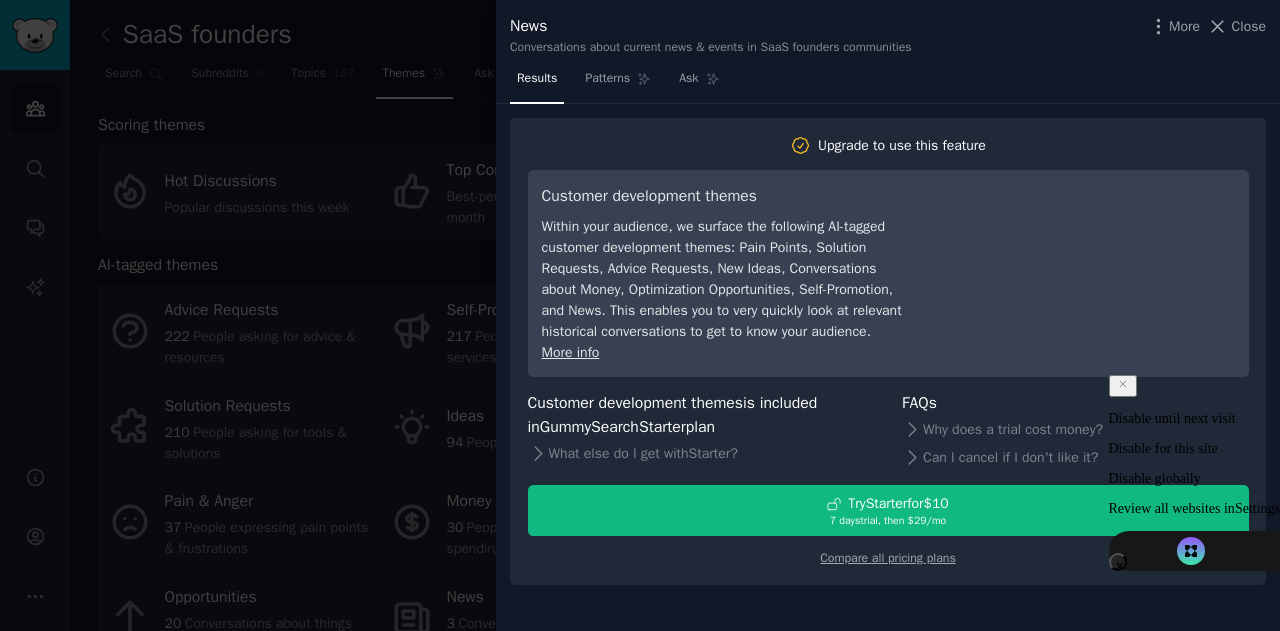 click on "More Close" at bounding box center [1207, 26] 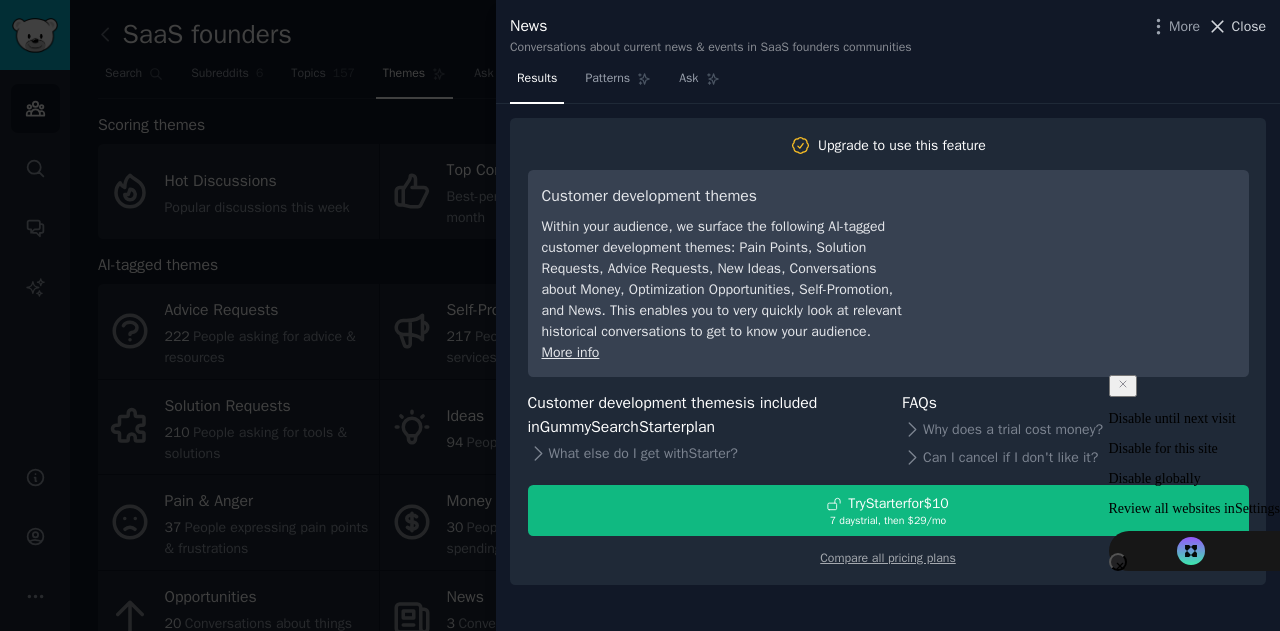 click on "Close" at bounding box center [1236, 26] 